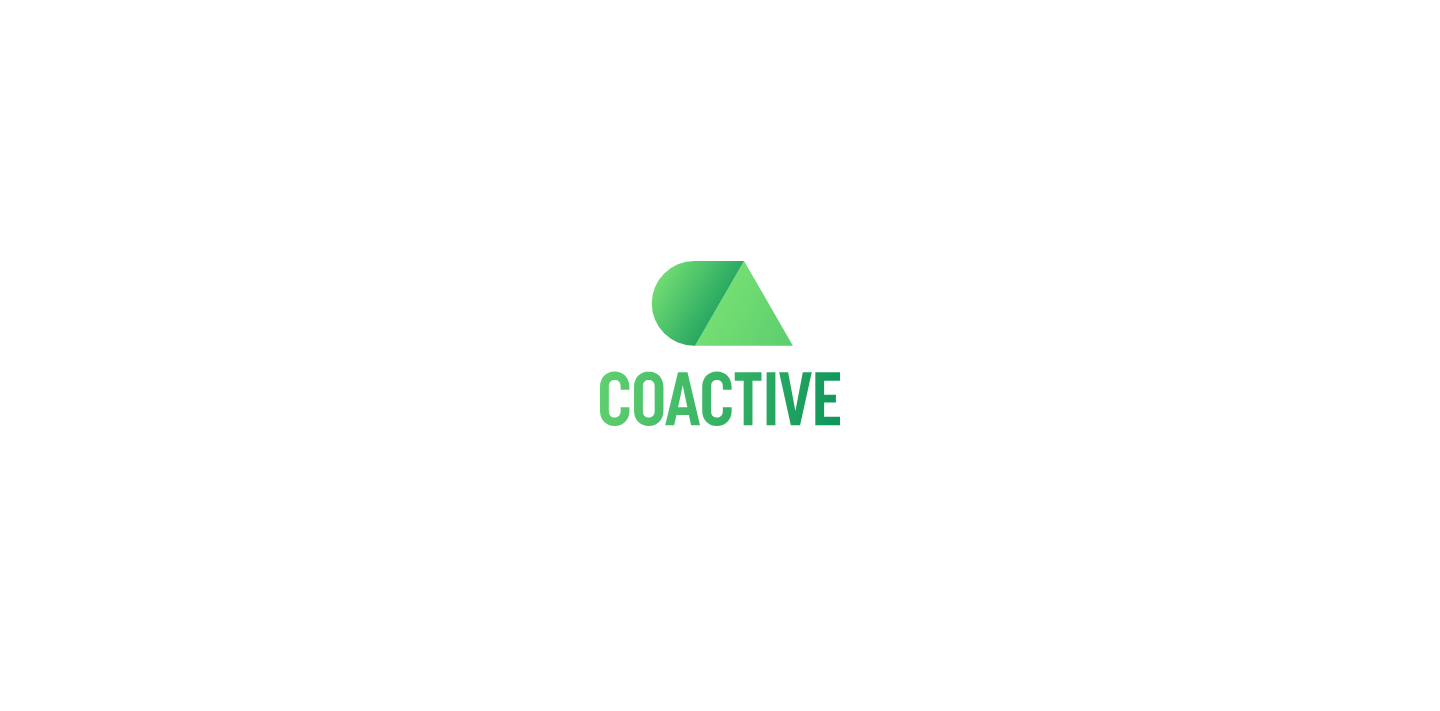 scroll, scrollTop: 0, scrollLeft: 0, axis: both 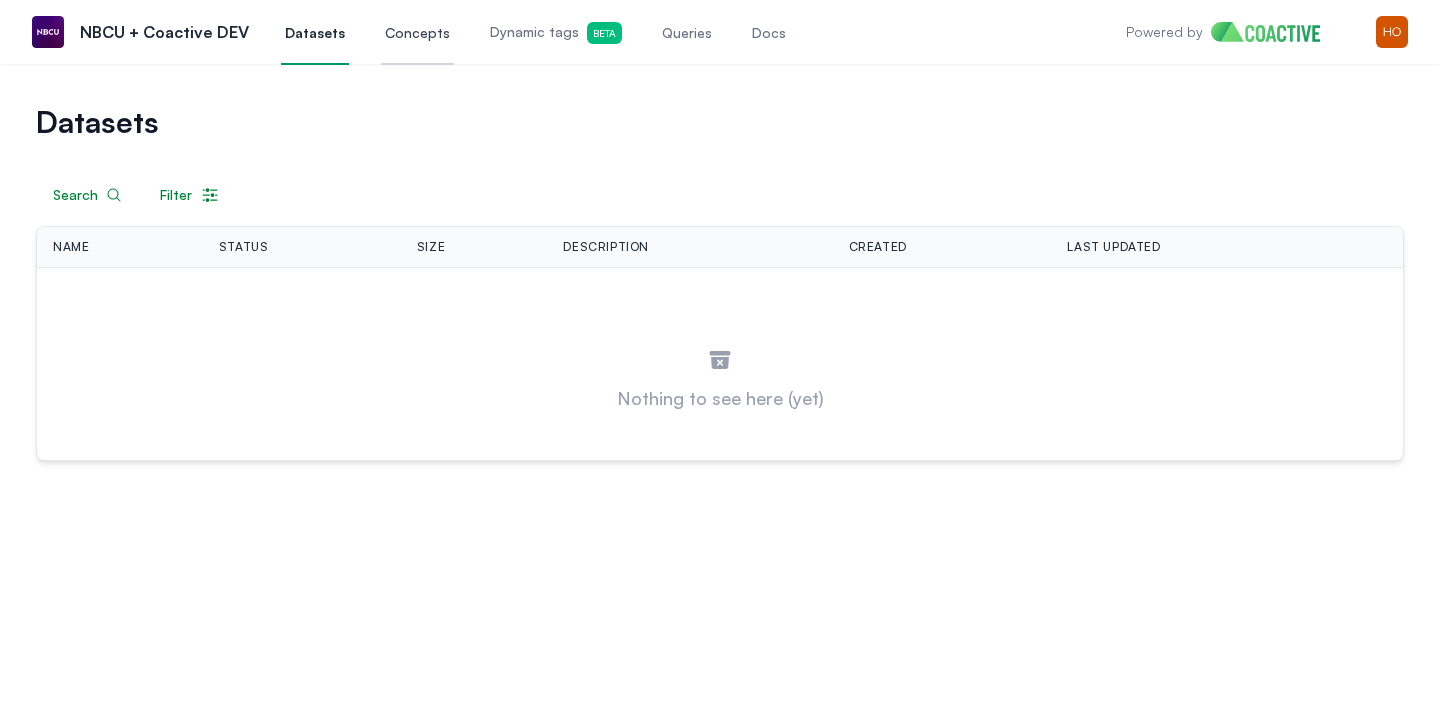 click on "Concepts" at bounding box center (417, 33) 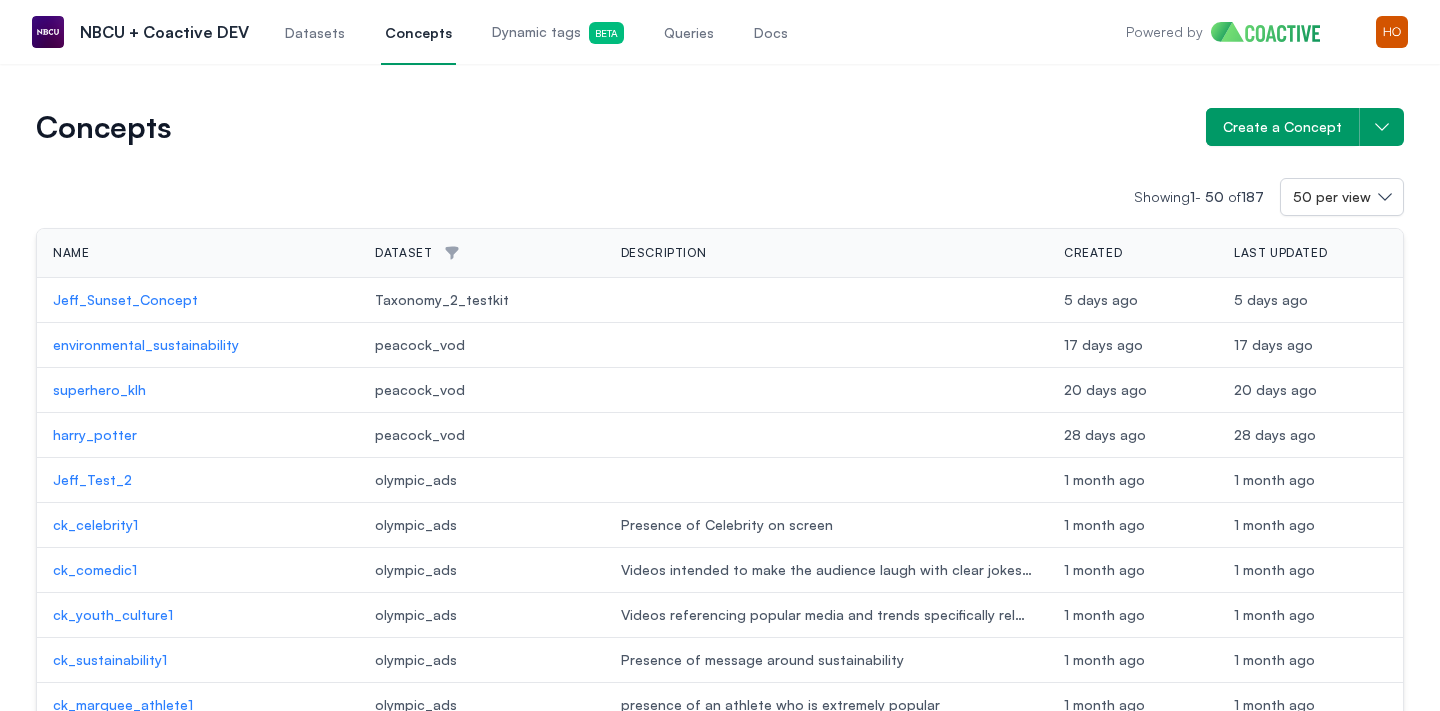 scroll, scrollTop: 0, scrollLeft: 0, axis: both 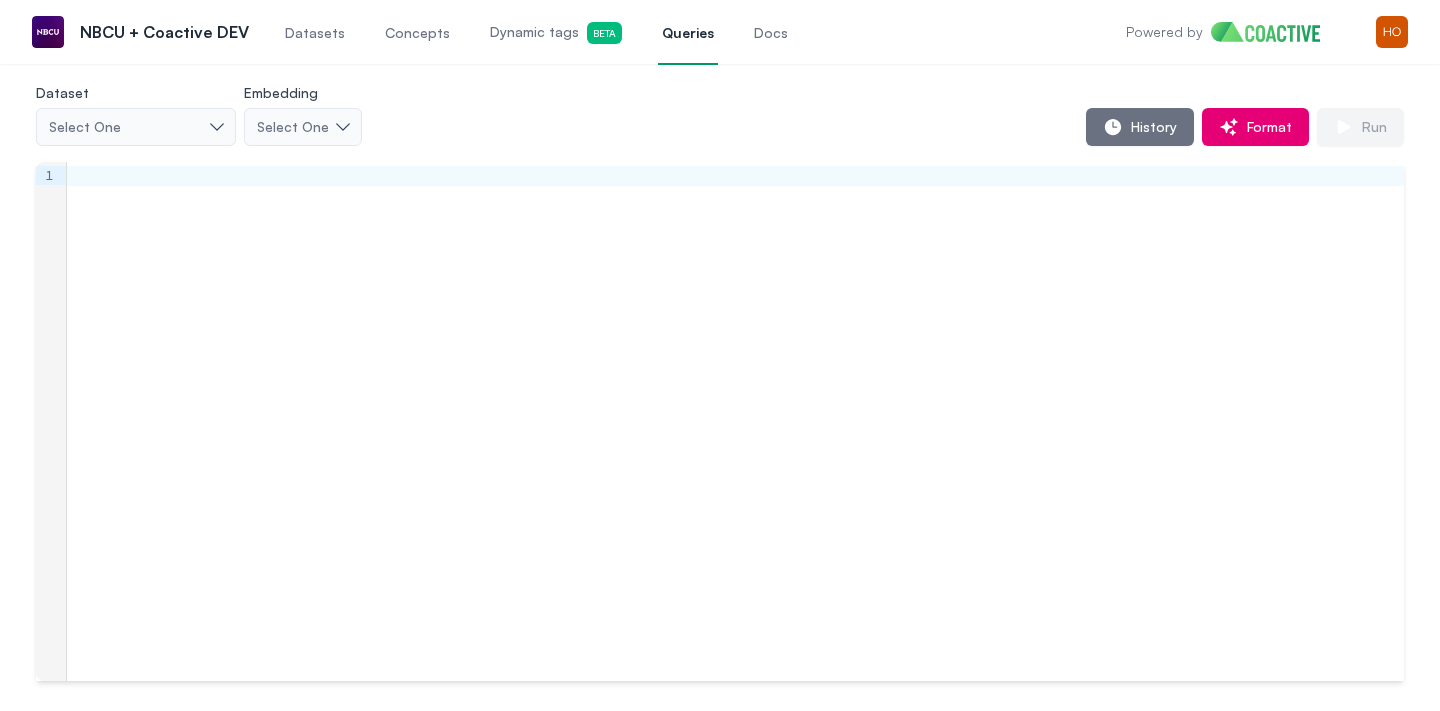 click on "Dataset Select One Embedding Select One History Format Run 9 1 ›" at bounding box center [720, 380] 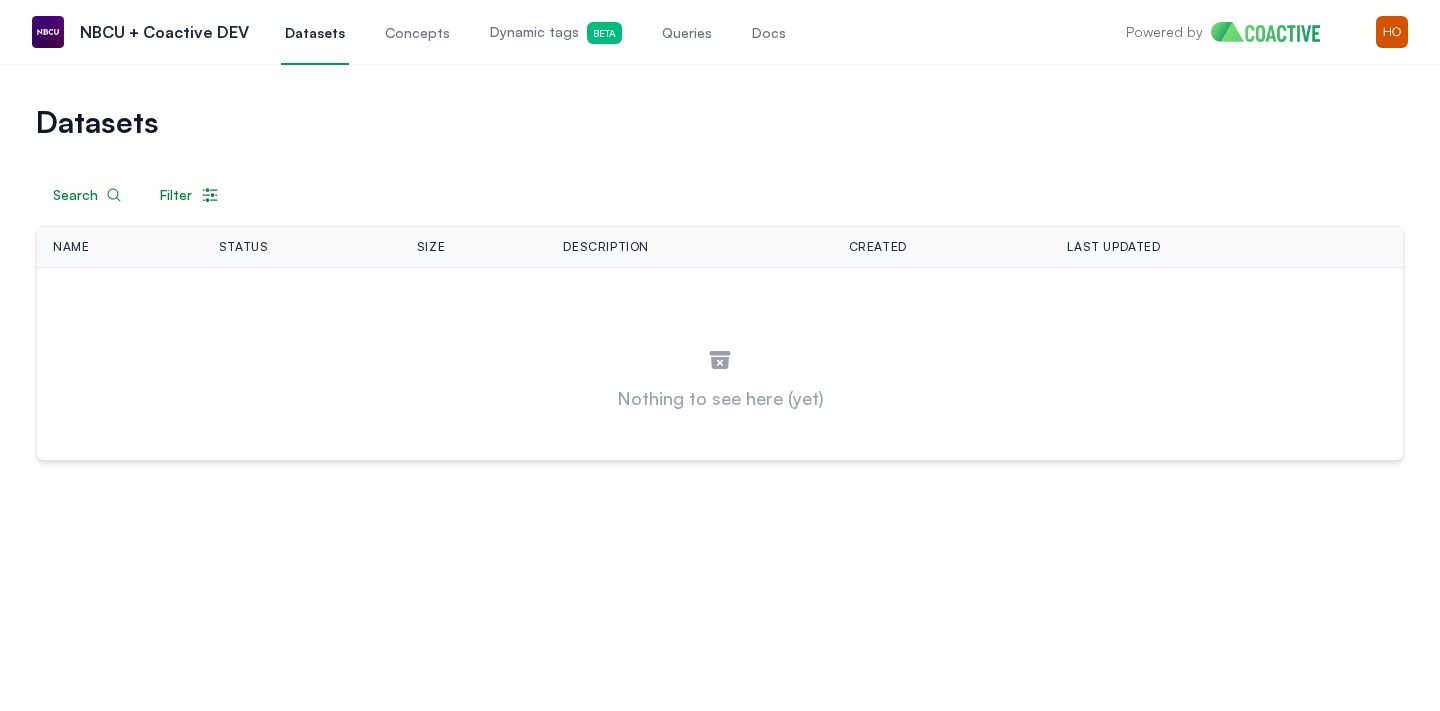 scroll, scrollTop: 0, scrollLeft: 0, axis: both 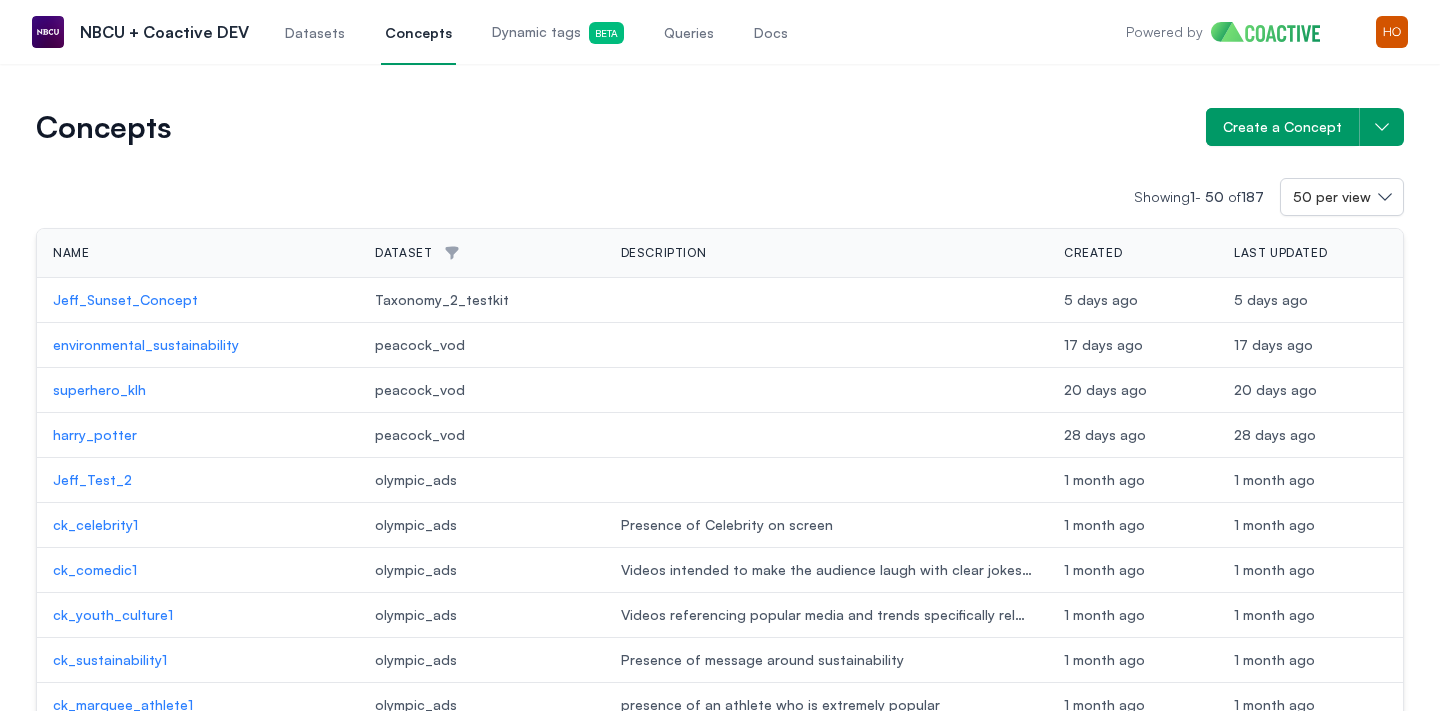 click on "superhero_klh" at bounding box center [198, 390] 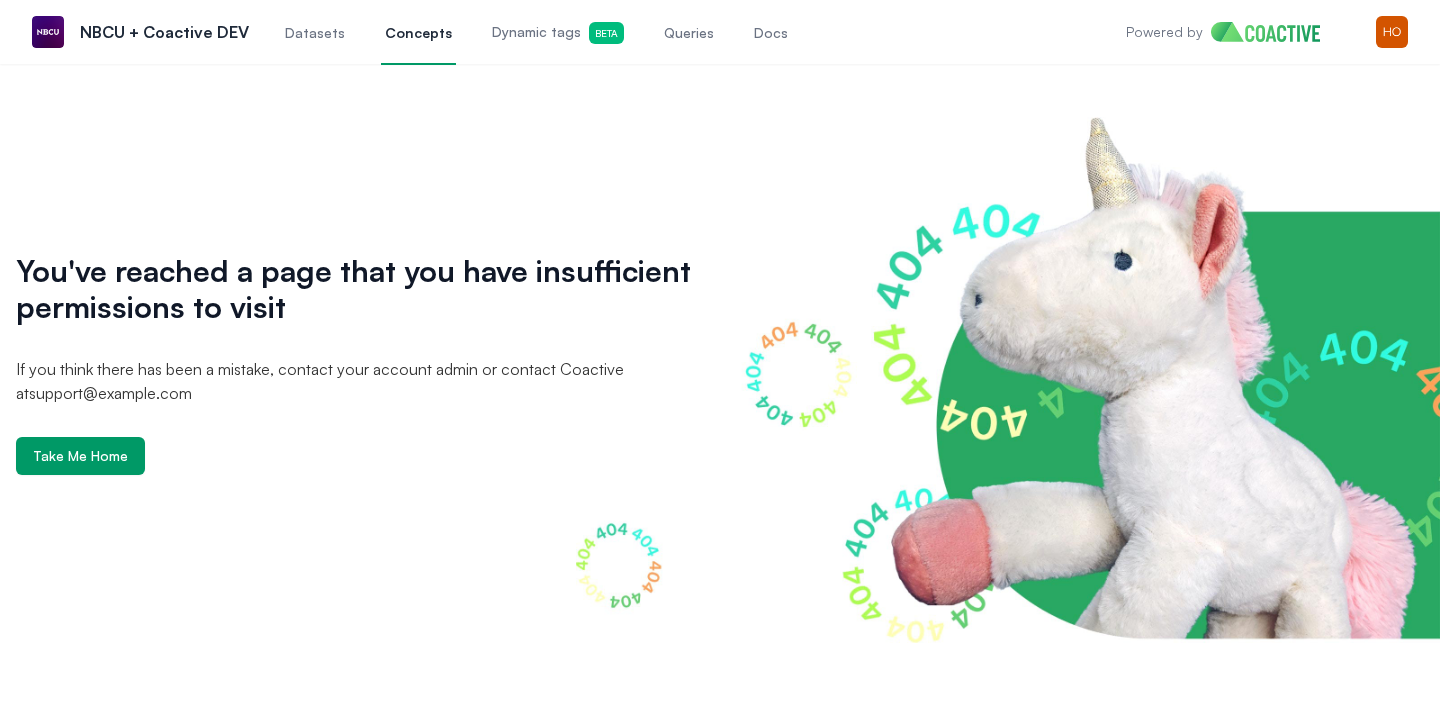 click on "Take Me Home" at bounding box center (80, 456) 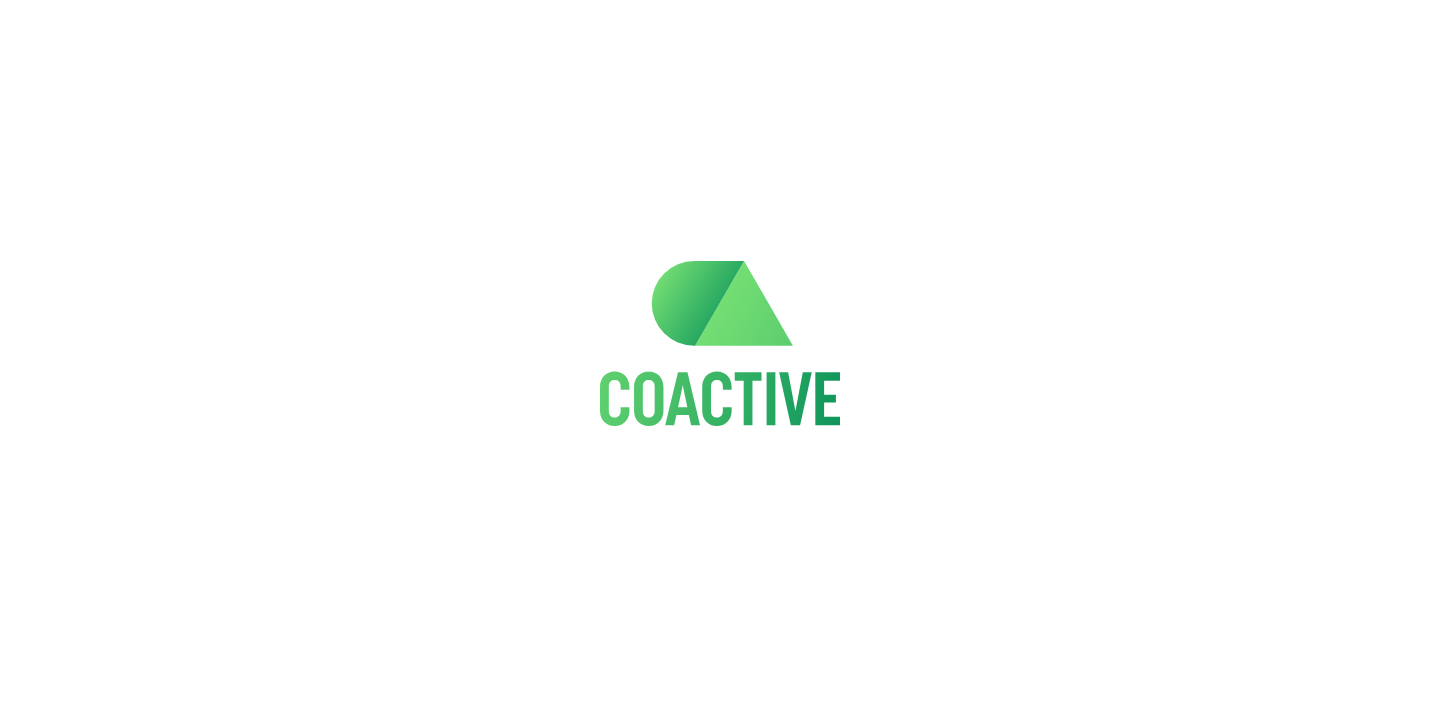 scroll, scrollTop: 0, scrollLeft: 0, axis: both 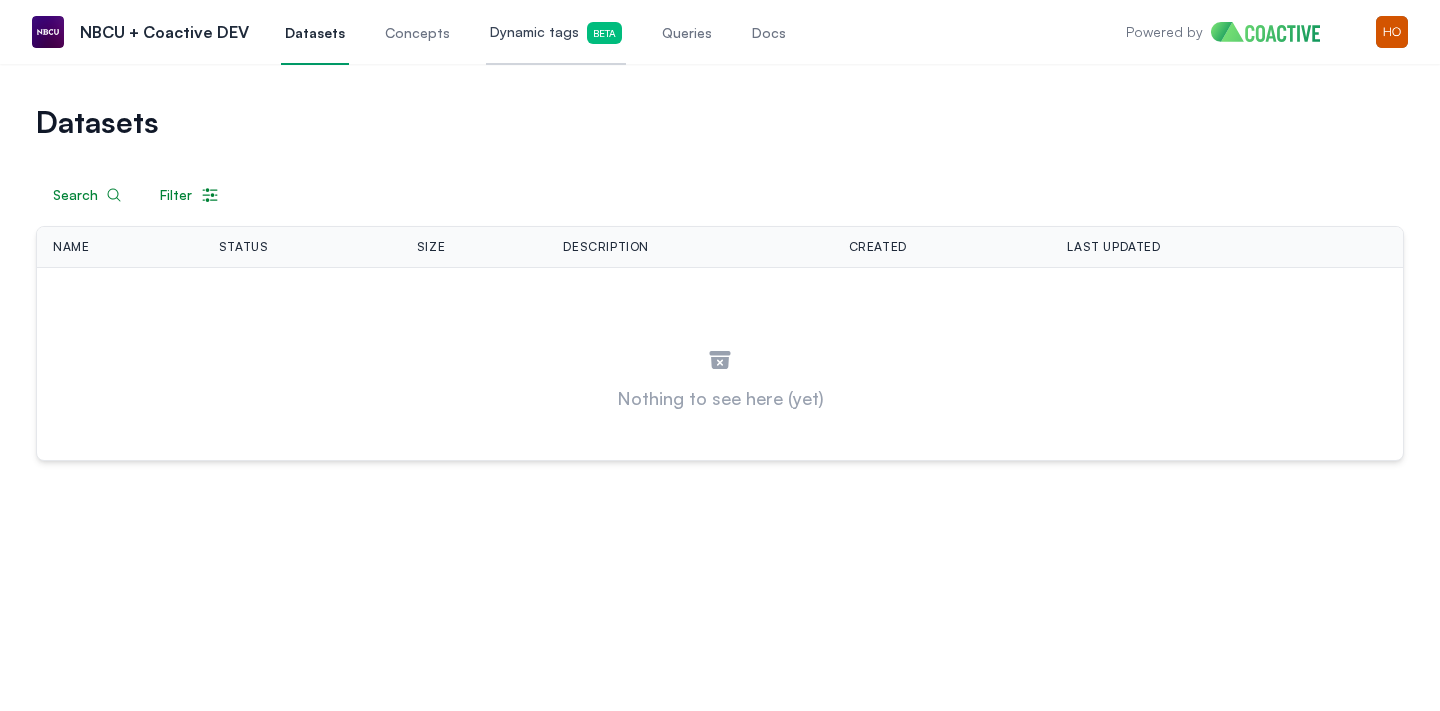 click on "Dynamic tags Beta" at bounding box center [556, 33] 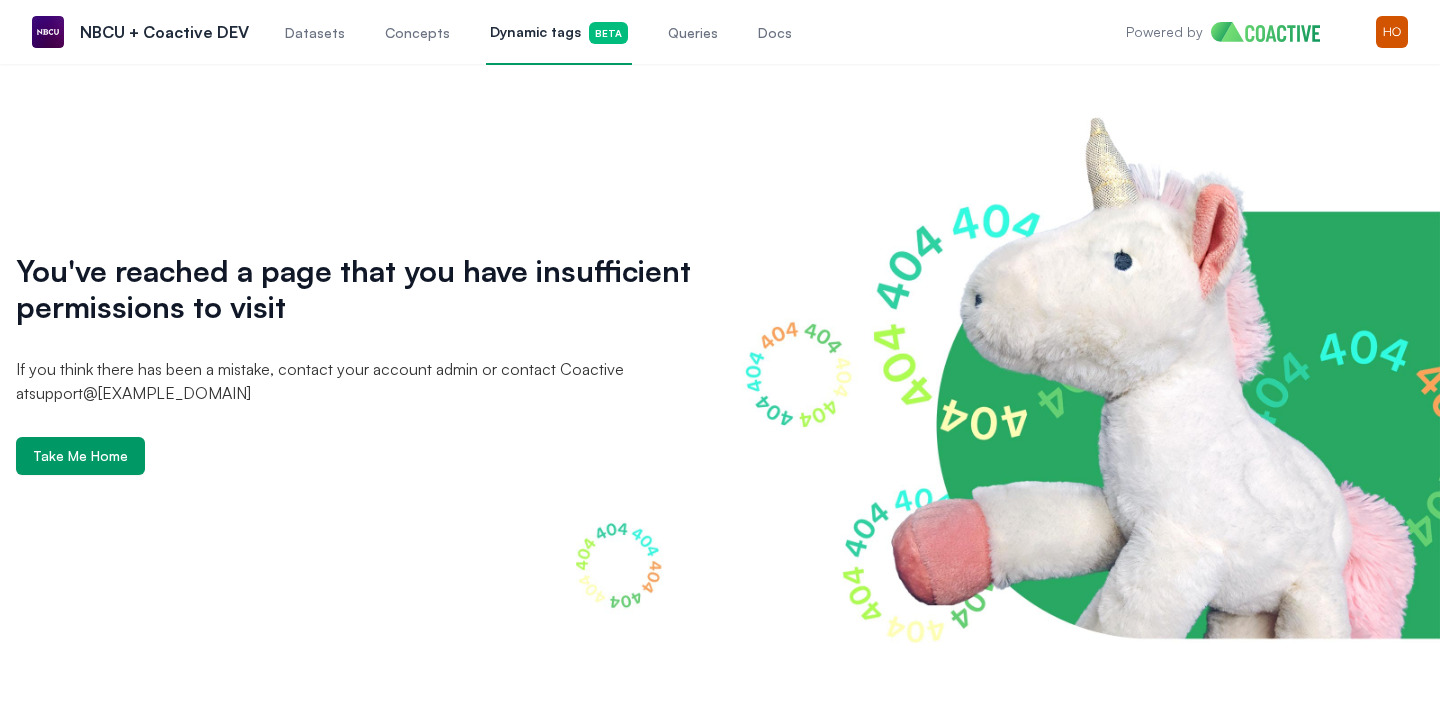 click on "Queries" at bounding box center (693, 32) 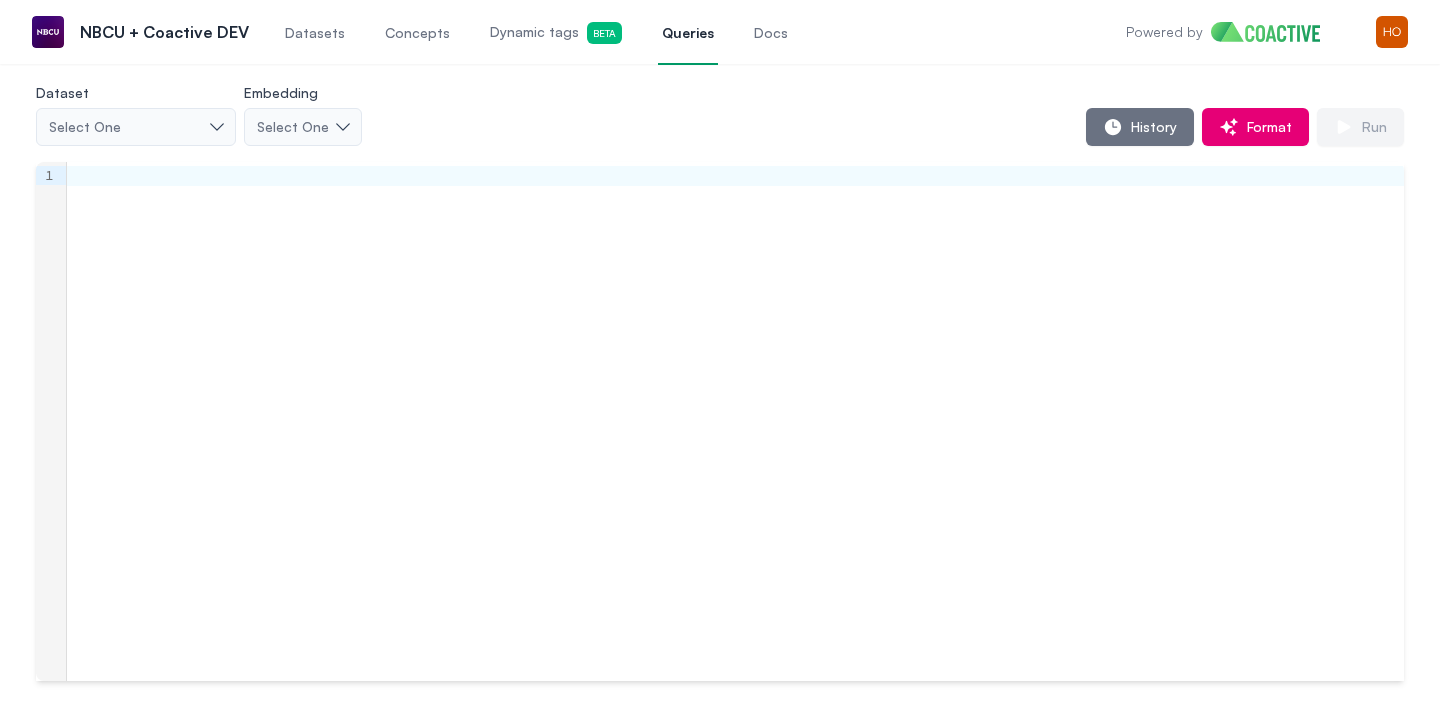 click on "Docs" at bounding box center (771, 32) 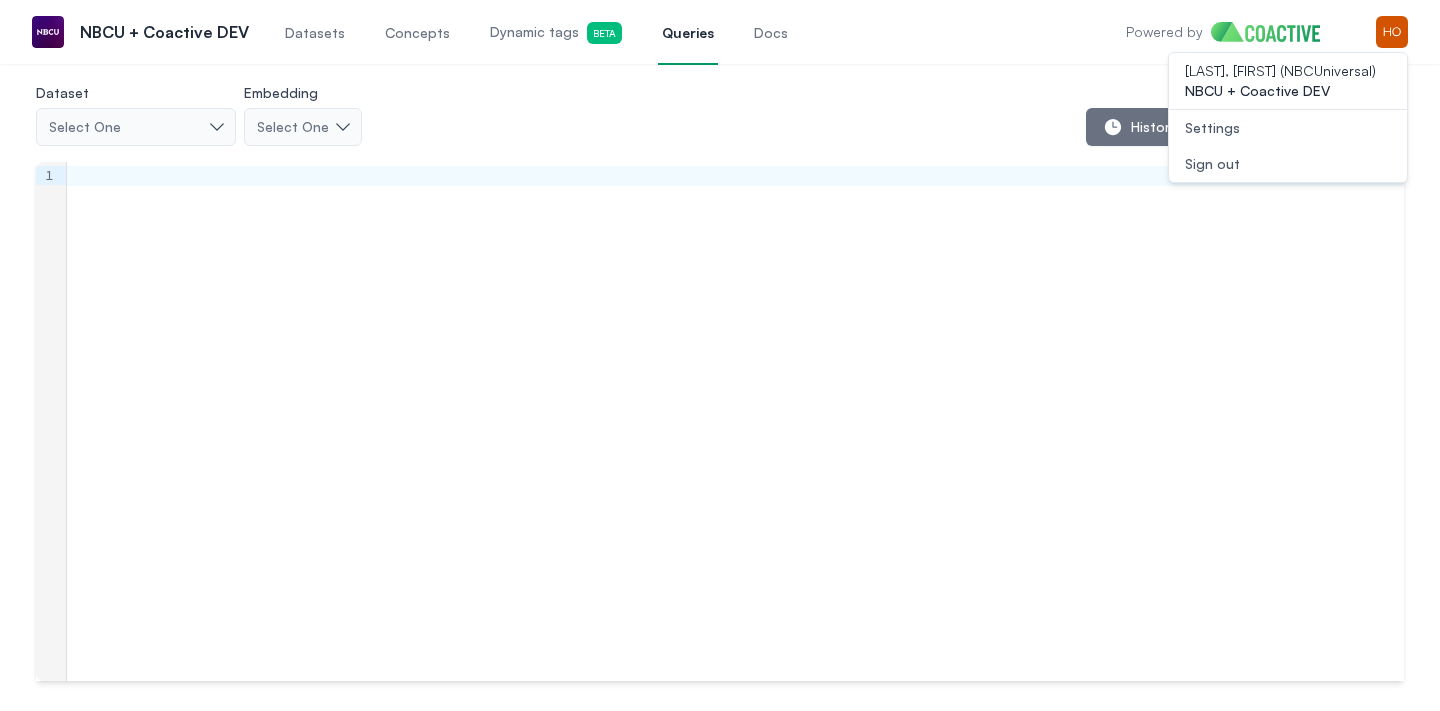 click on "Settings" at bounding box center [1288, 128] 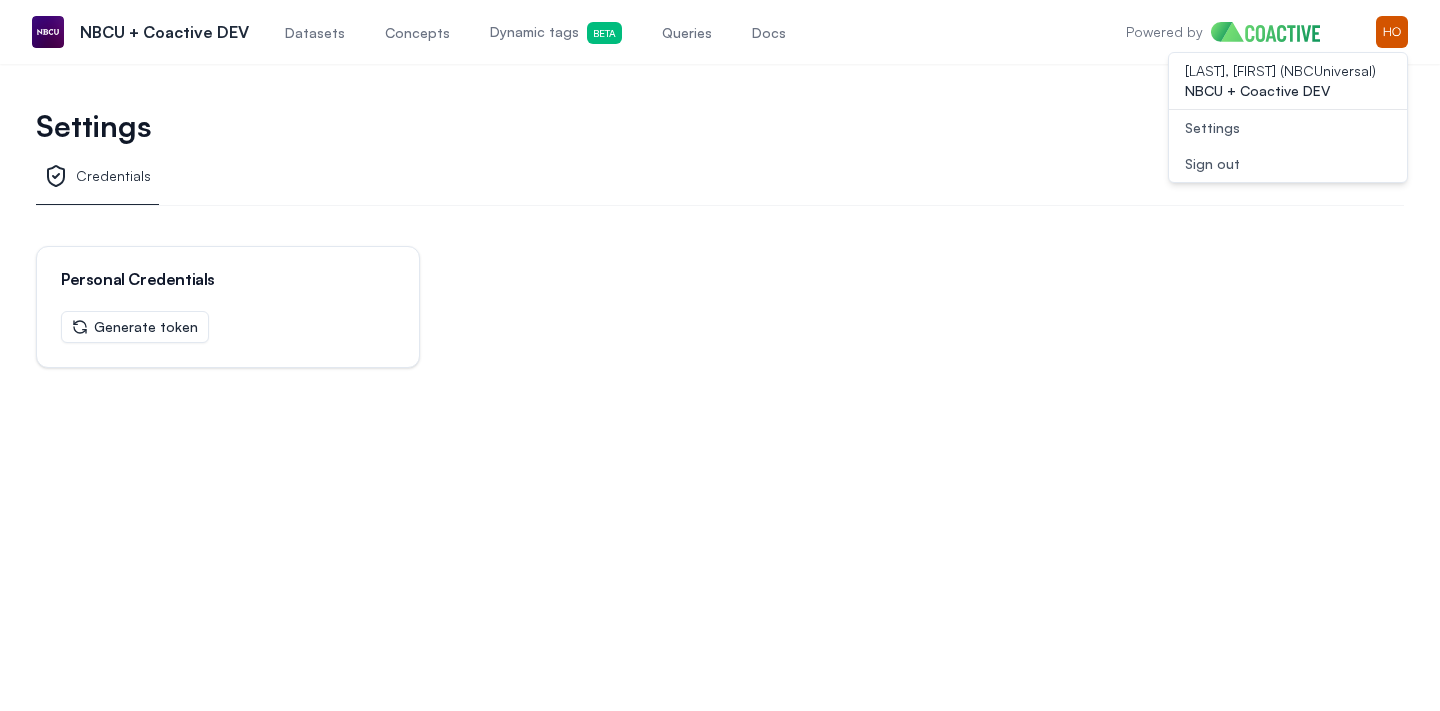 click on "Credentials" at bounding box center (720, 181) 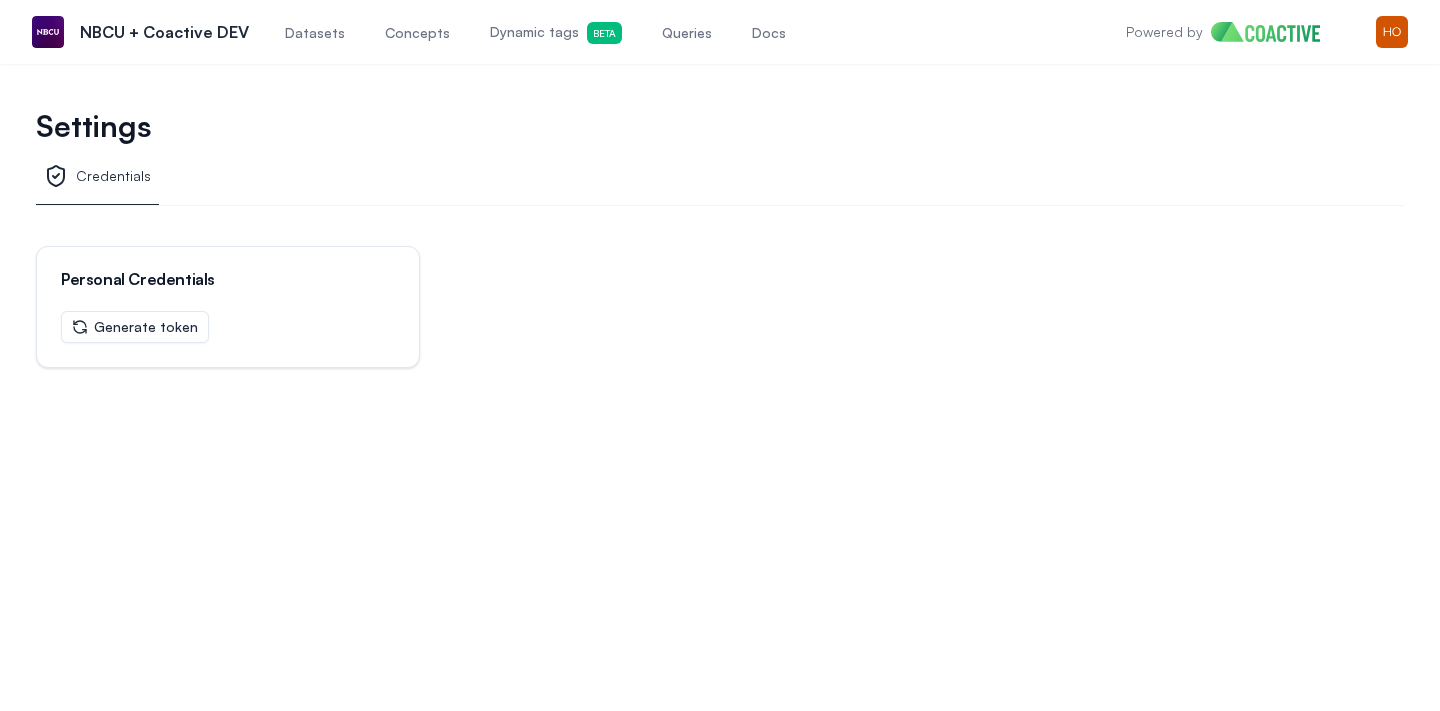 click on "Concepts" at bounding box center (417, 33) 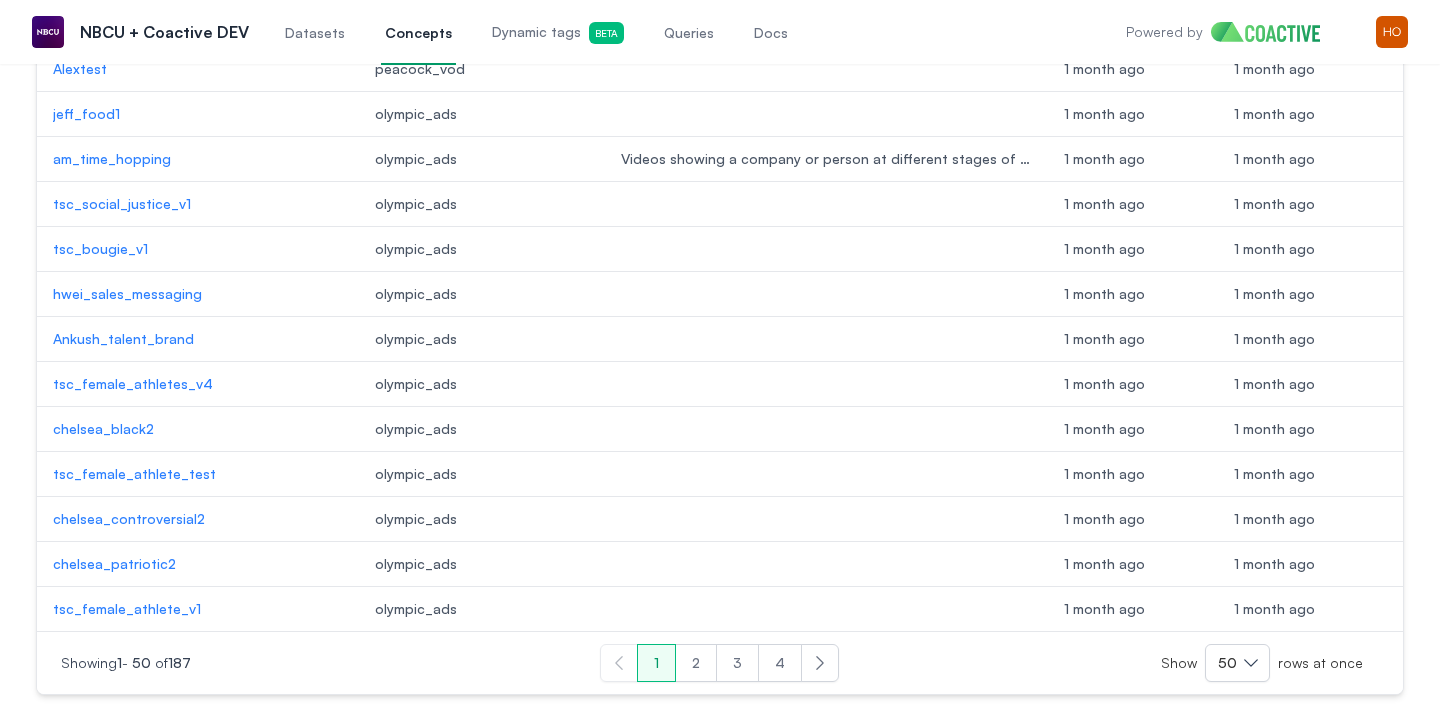 scroll, scrollTop: 1896, scrollLeft: 0, axis: vertical 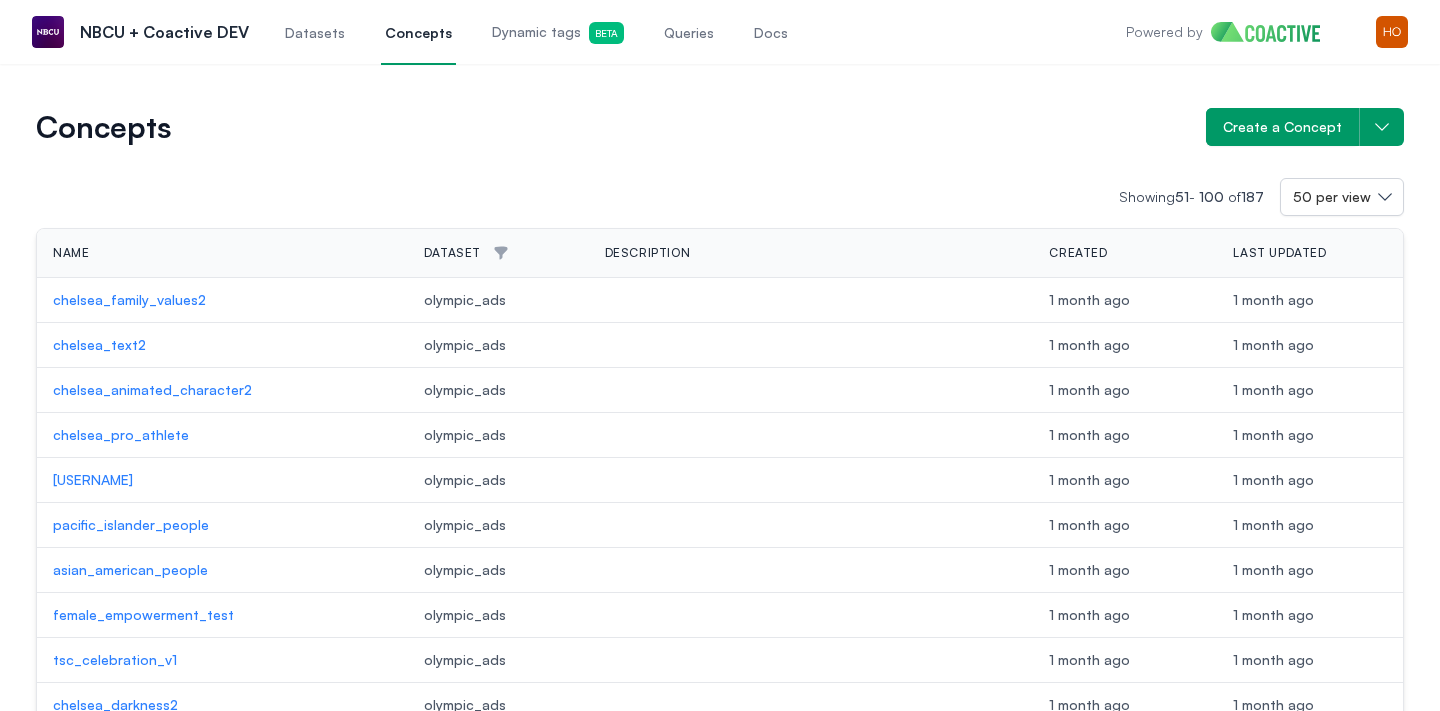 click on "chelsea_family_values2" at bounding box center (222, 300) 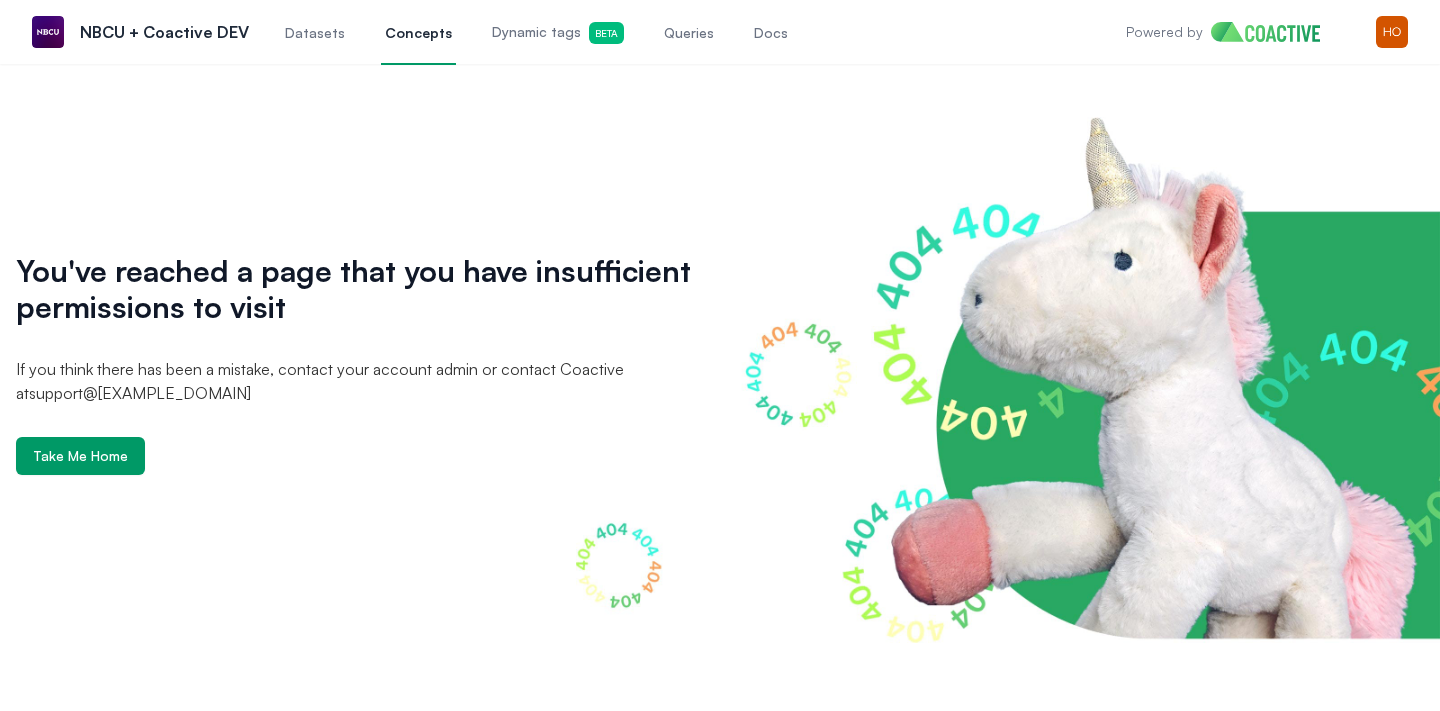 click on "Datasets" at bounding box center [315, 32] 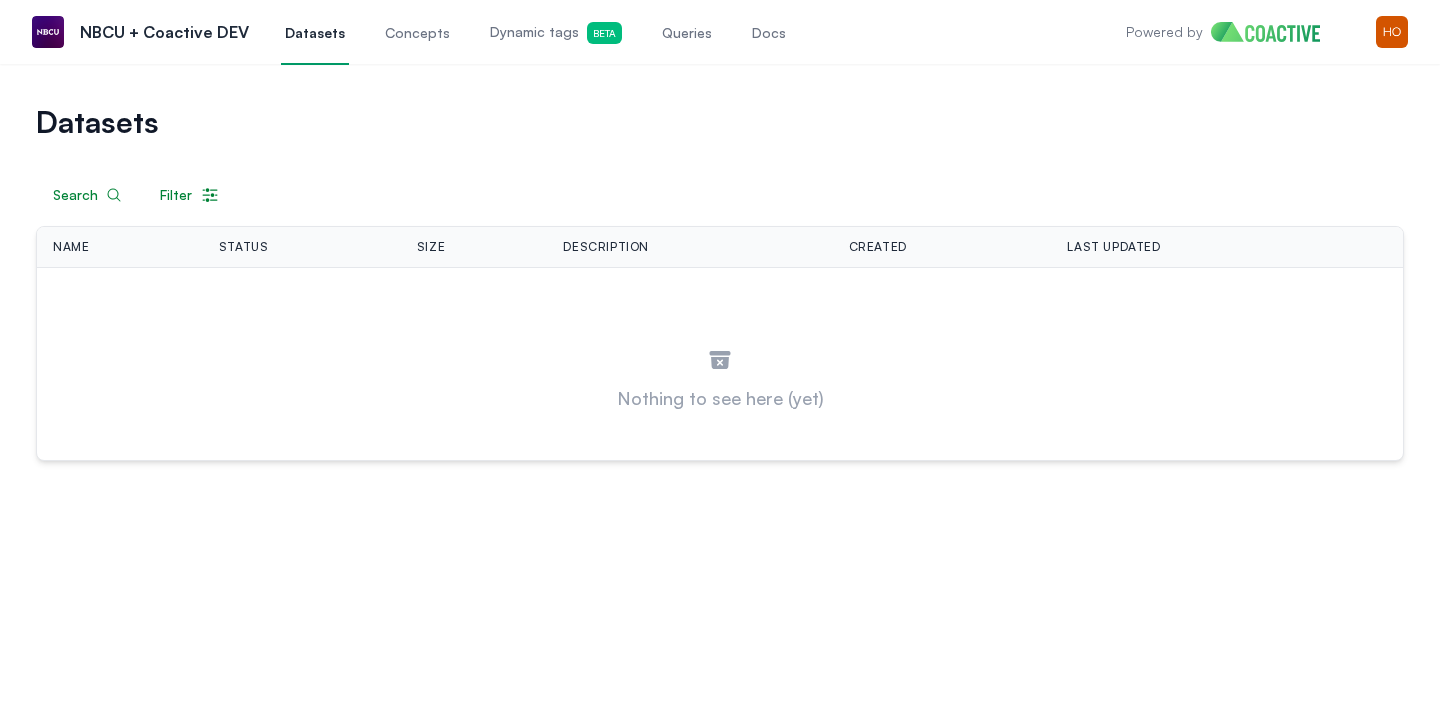 click on "Concepts" at bounding box center (417, 33) 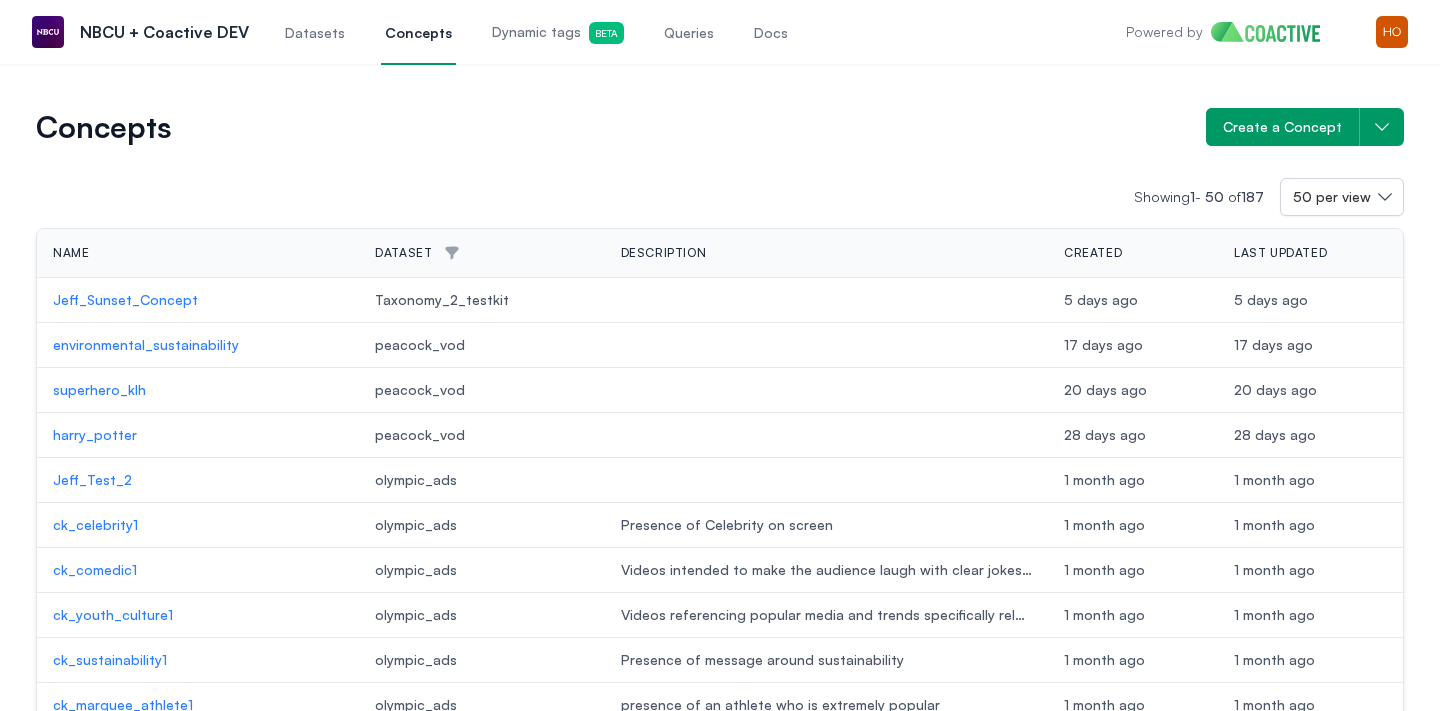 click on "Jeff_Sunset_Concept" at bounding box center [198, 300] 